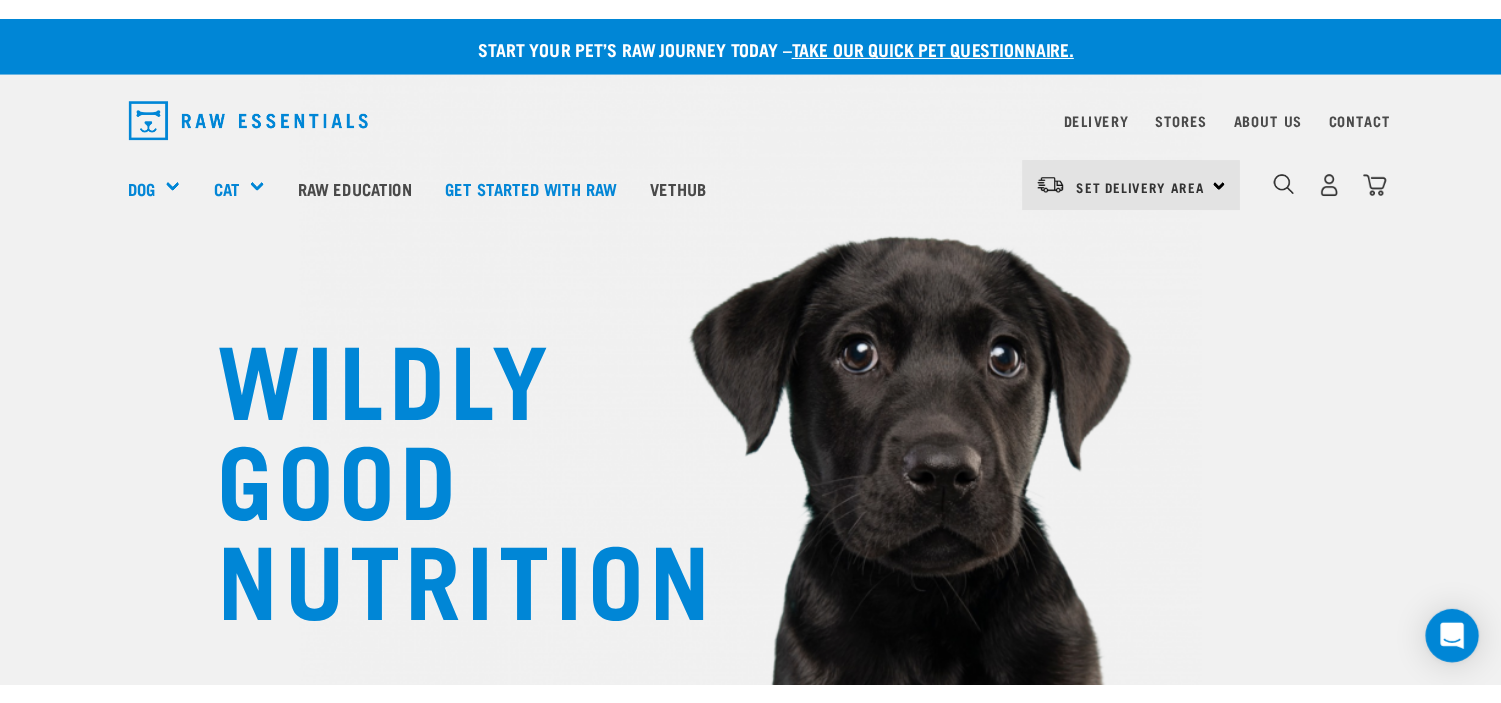 scroll, scrollTop: 0, scrollLeft: 0, axis: both 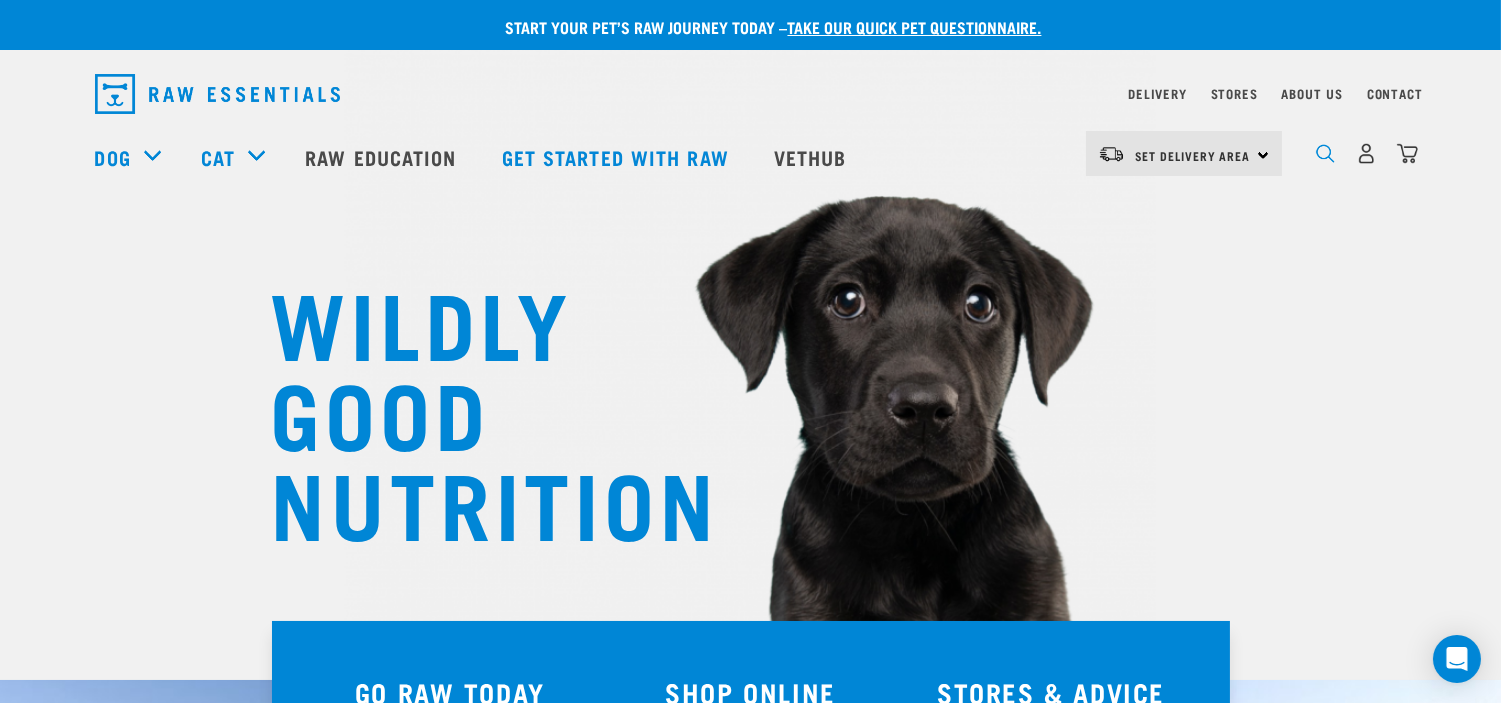 click at bounding box center (1325, 153) 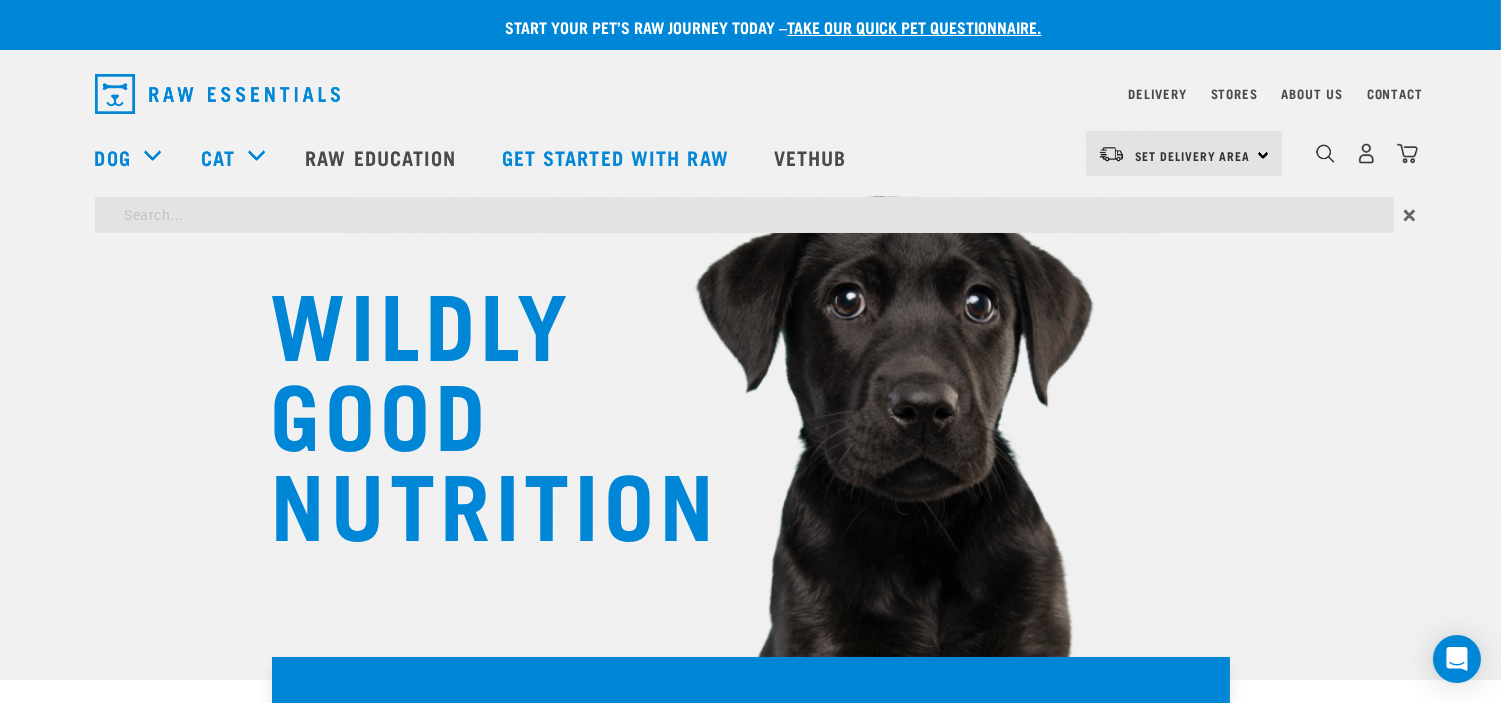 click on "WILDLY GOOD NUTRITION
Start your pet’s raw journey today –  take our quick pet questionnaire.
Delivery
Stores
About Us
Contact" at bounding box center [750, 1627] 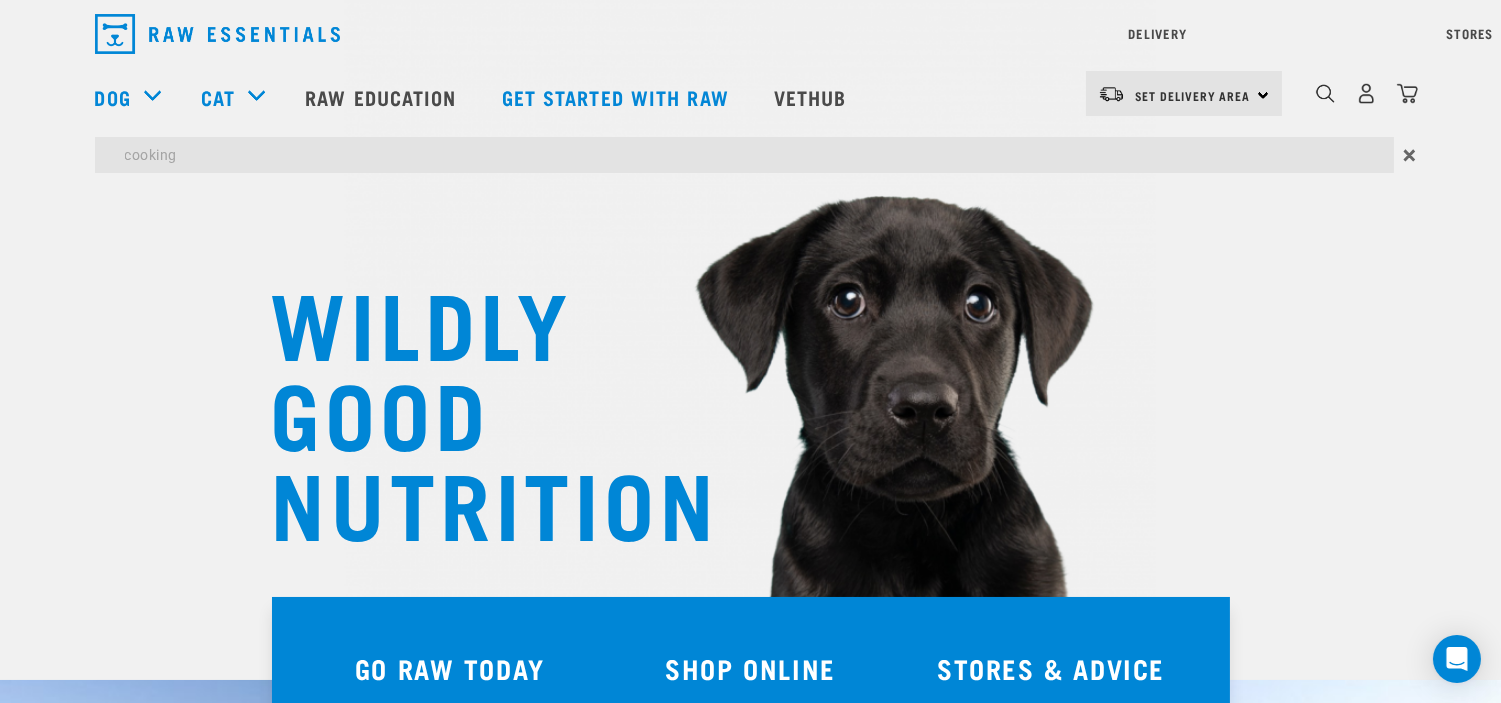 type on "cooking" 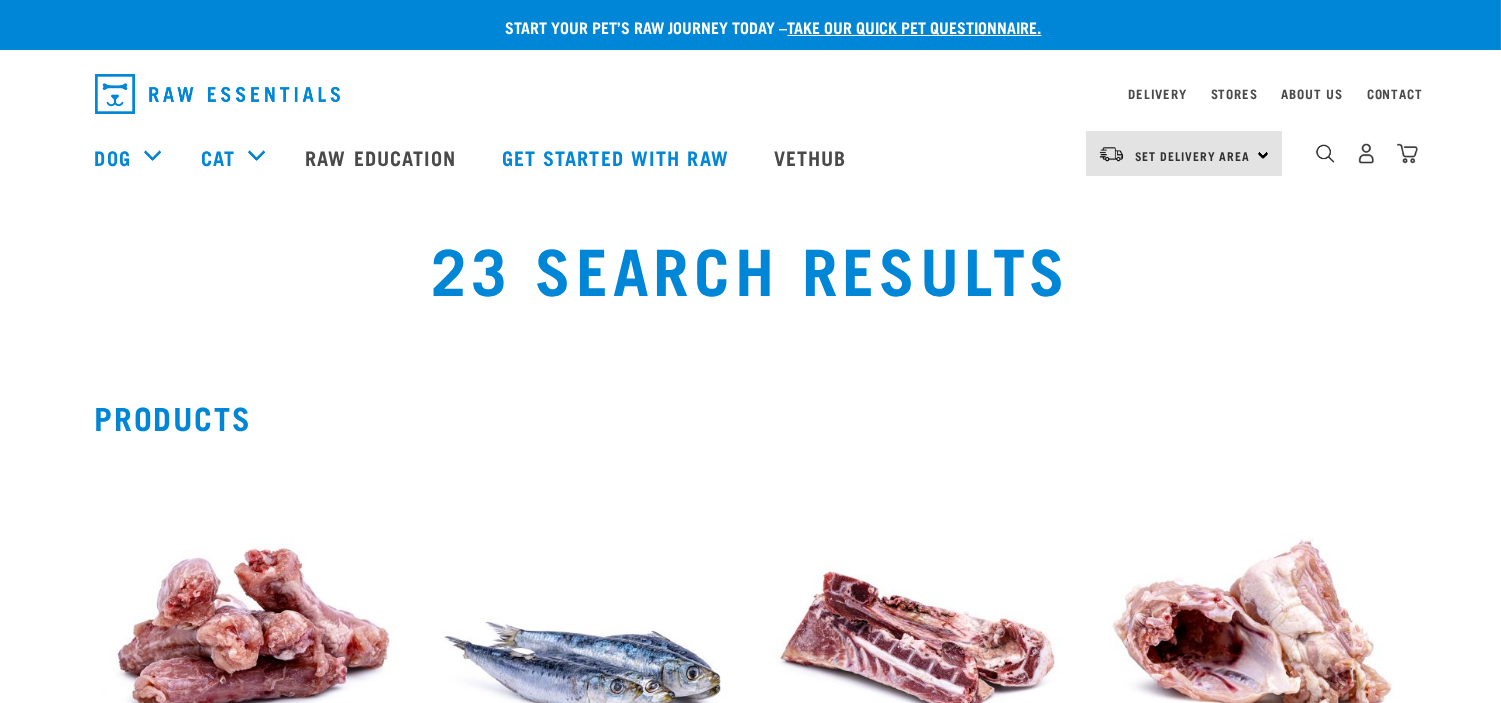 scroll, scrollTop: 685, scrollLeft: 0, axis: vertical 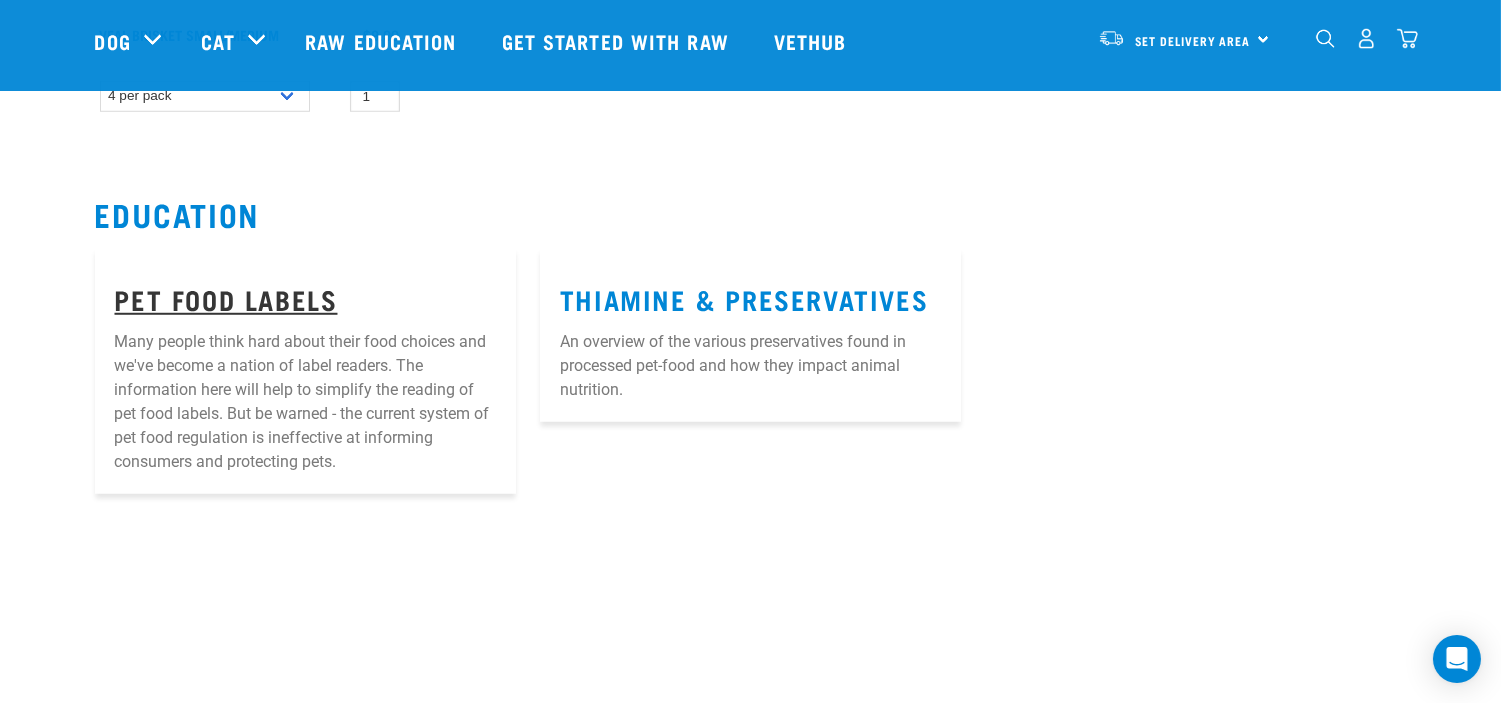 click on "Pet Food Labels" at bounding box center (226, 298) 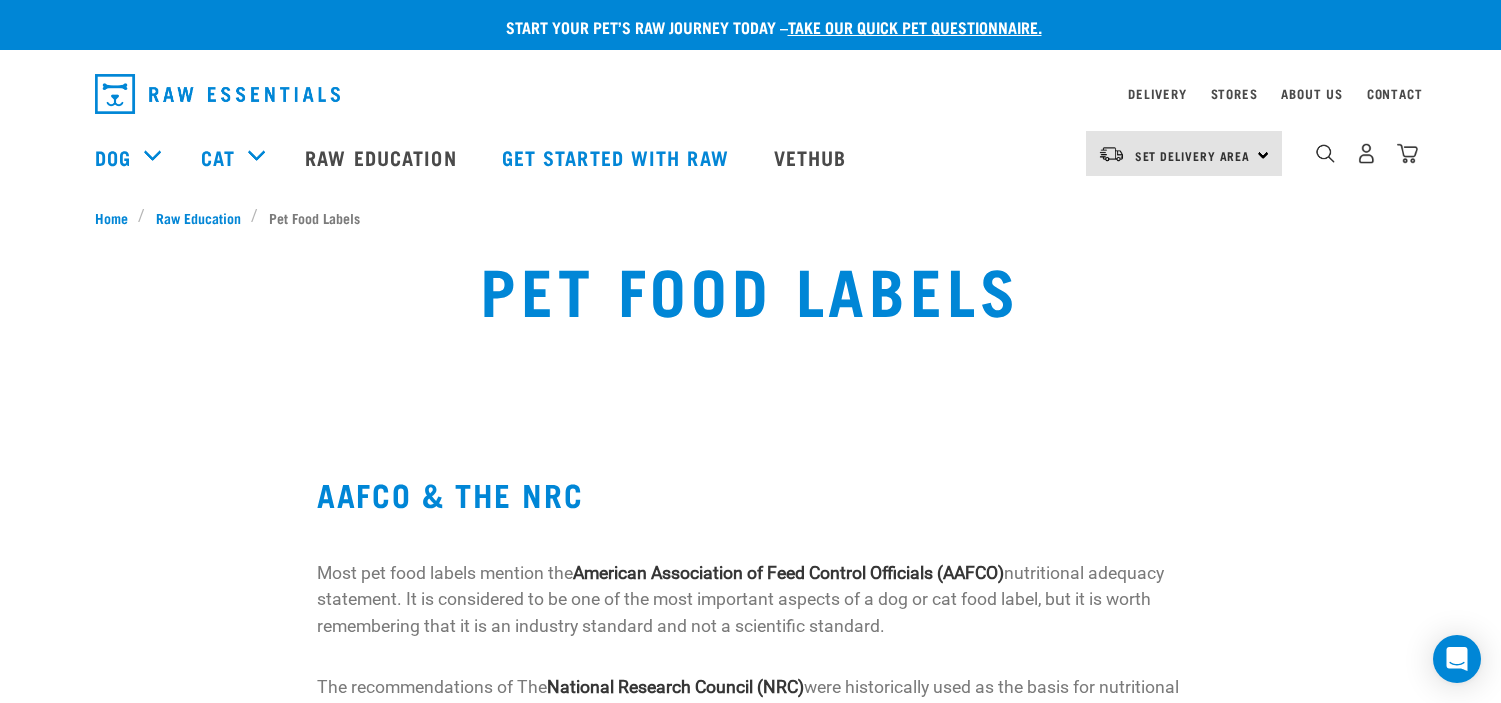 scroll, scrollTop: 0, scrollLeft: 0, axis: both 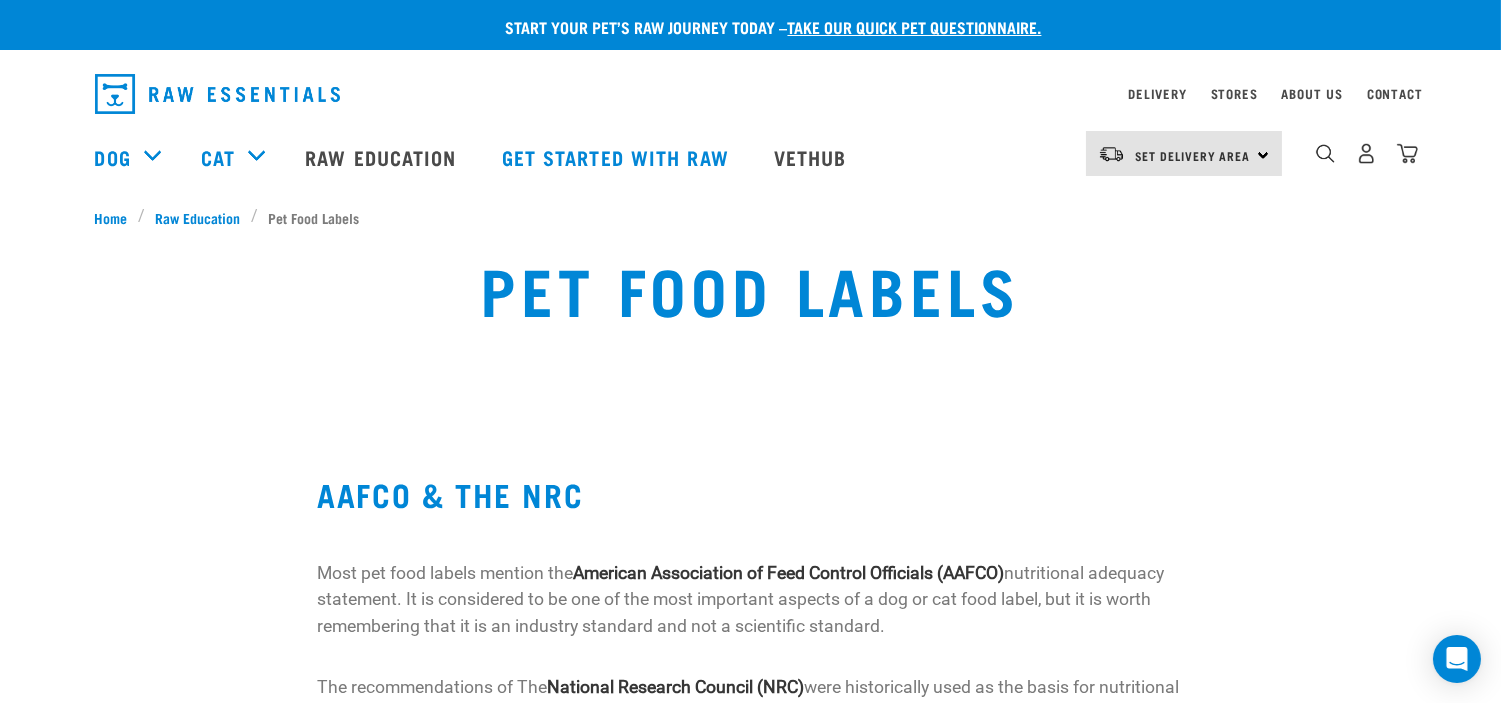 click on "0" at bounding box center (1366, 153) 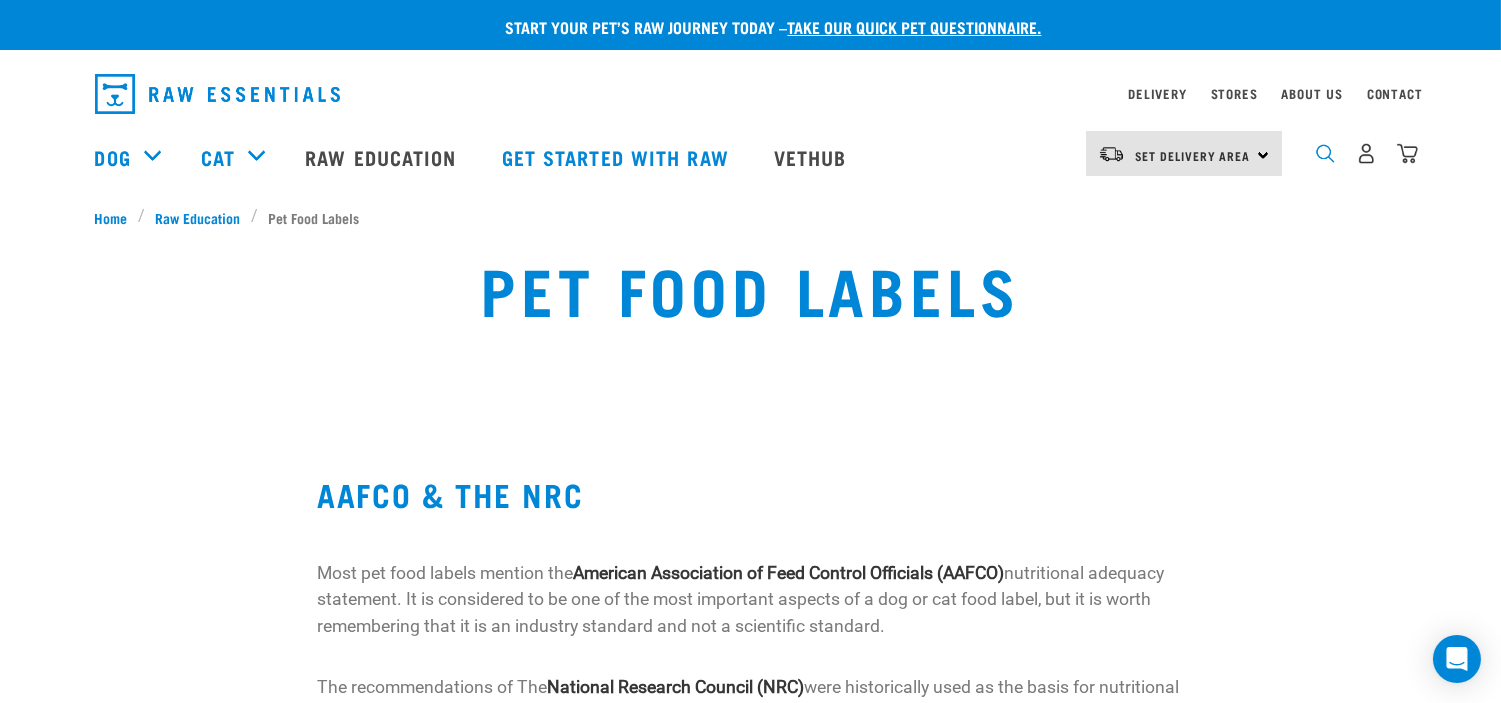 click at bounding box center (1325, 153) 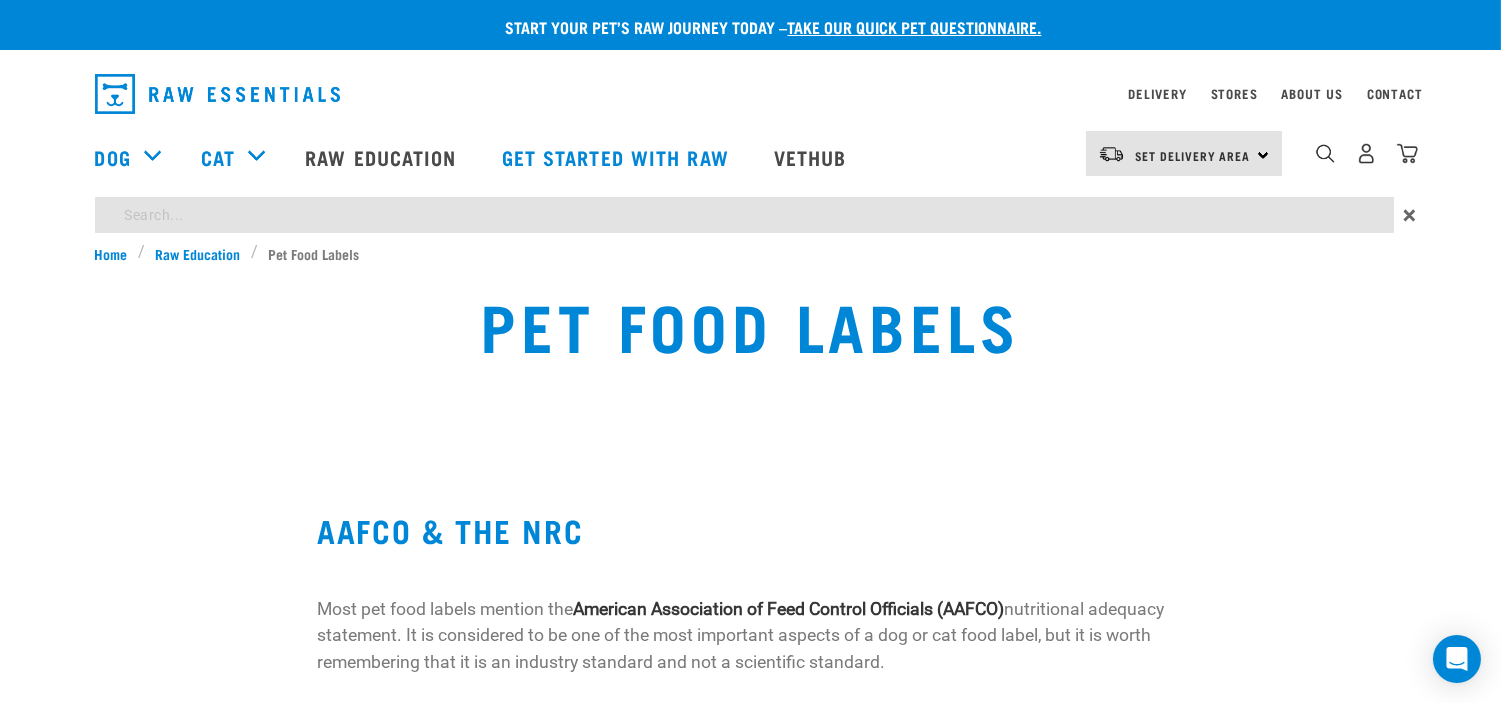click on "Start your pet’s raw journey today –  take our quick pet questionnaire.
Delivery
Stores
About Us
Contact" at bounding box center (750, 1272) 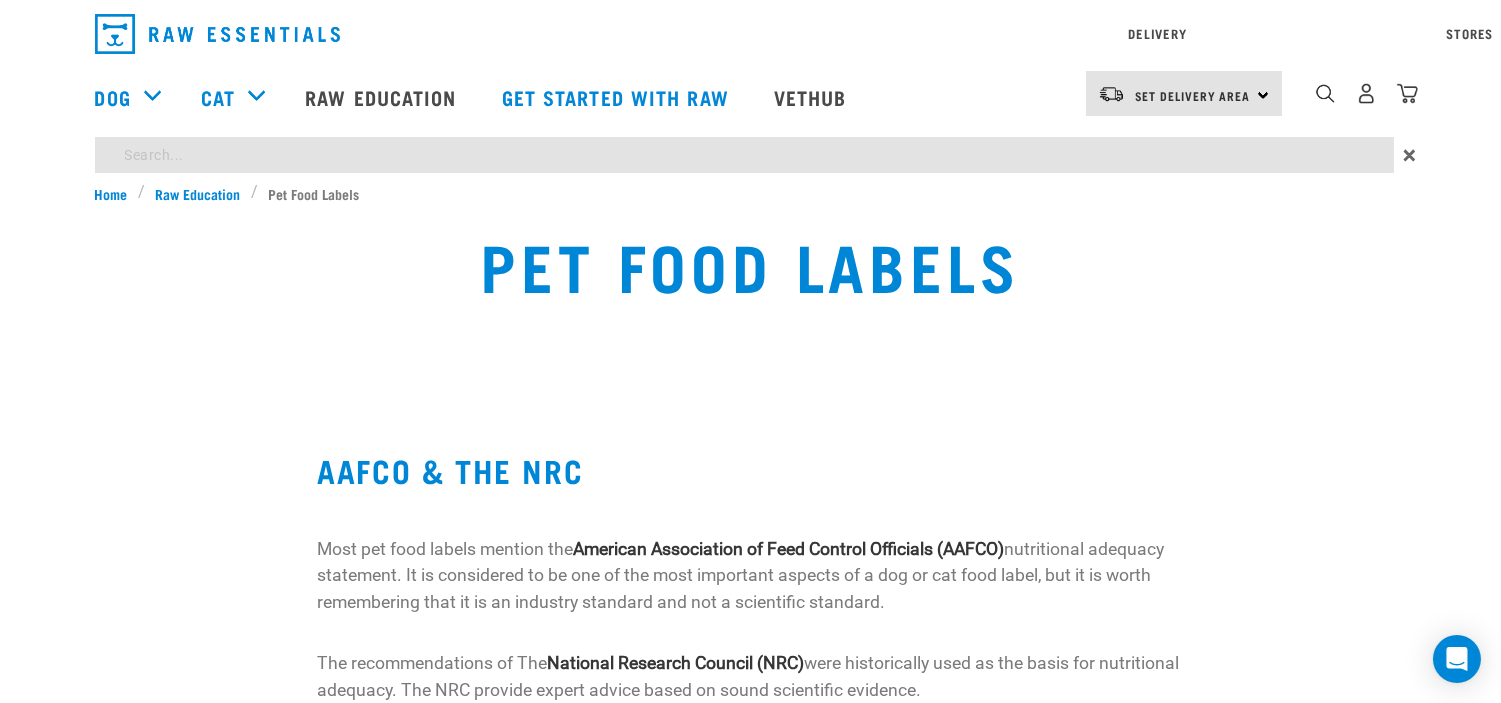 type on "c" 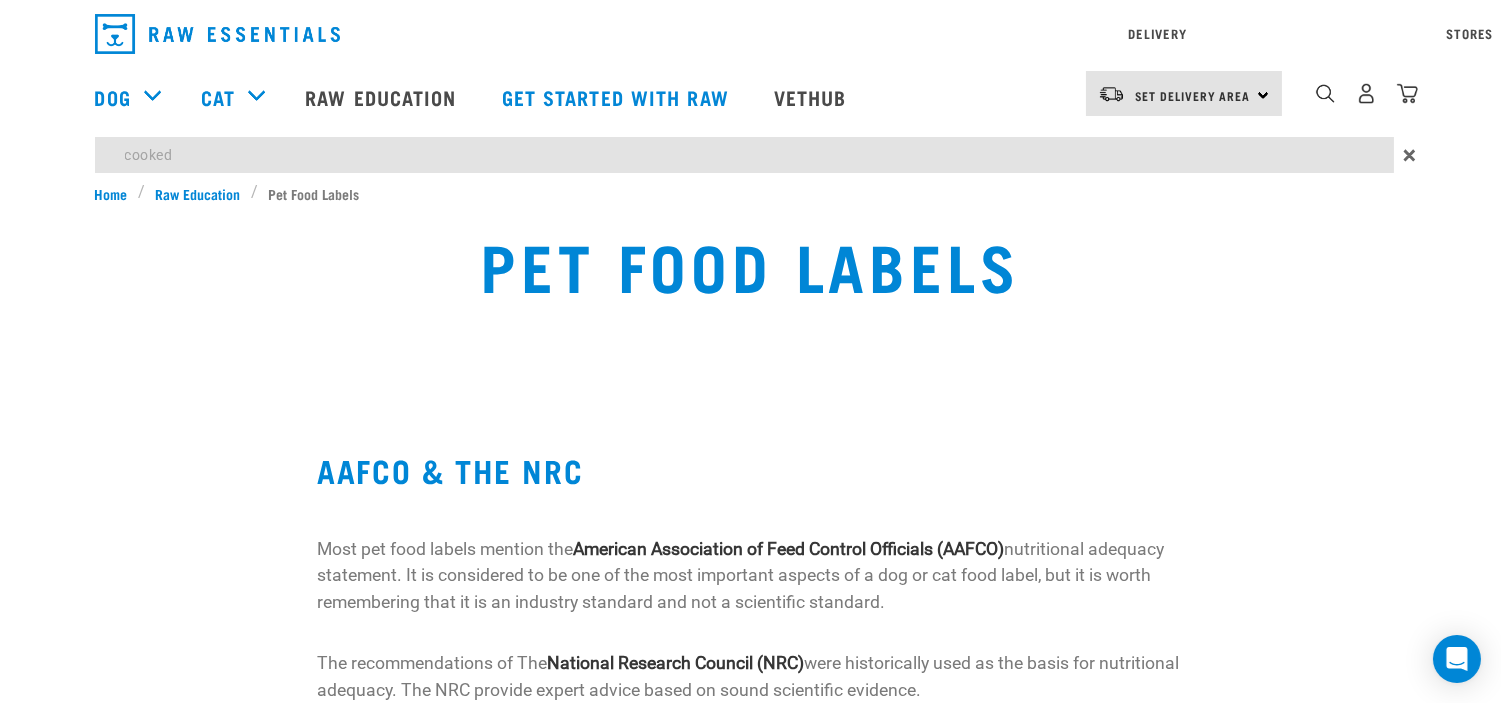 type on "cooked" 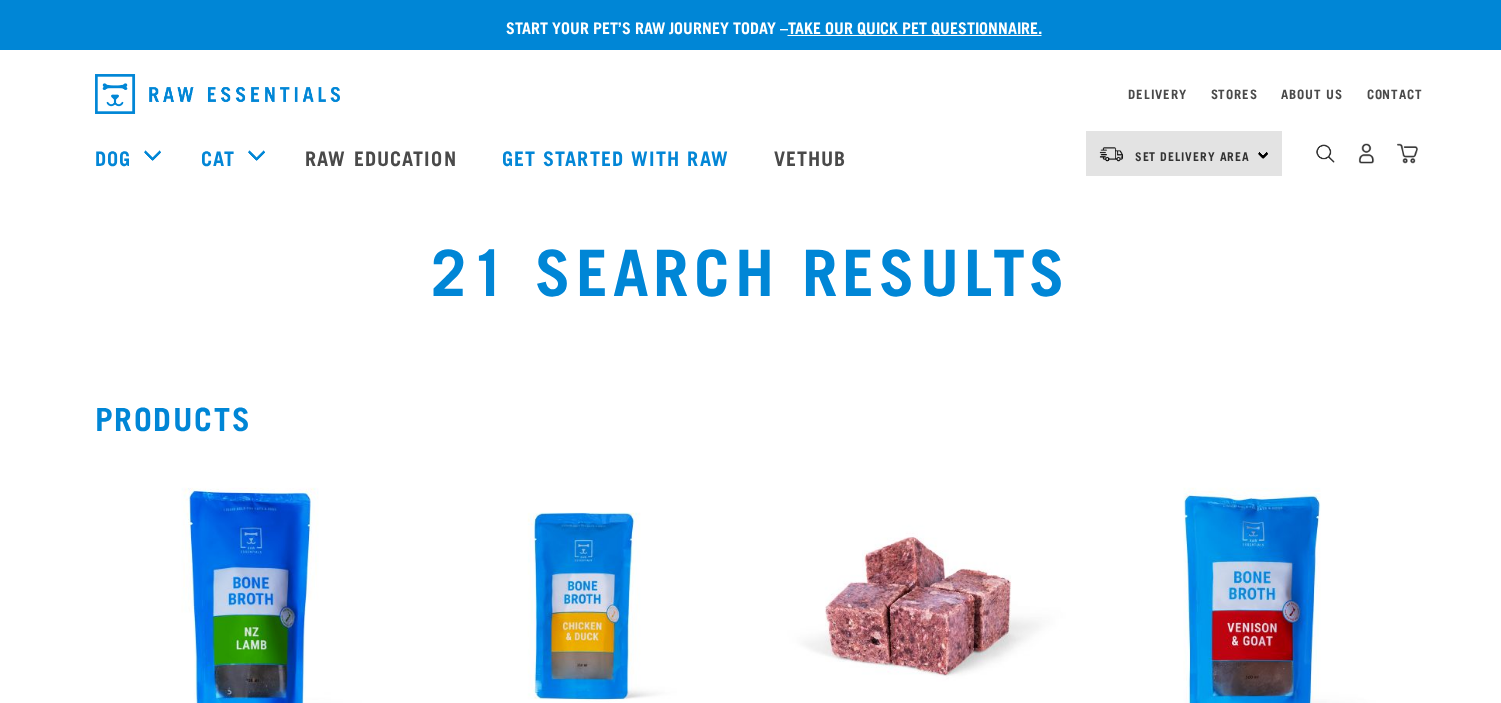 scroll, scrollTop: 0, scrollLeft: 0, axis: both 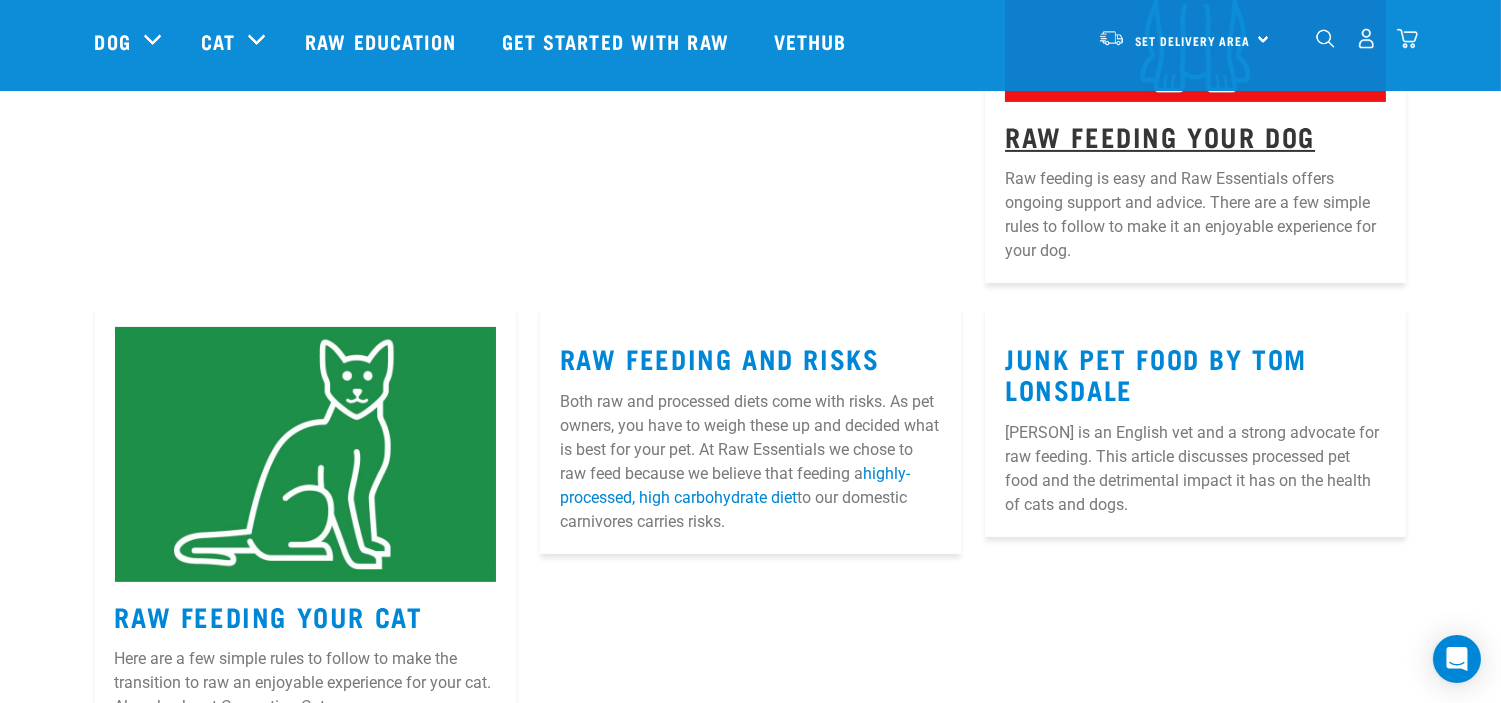 click on "Raw Feeding Your Dog" at bounding box center (1160, 135) 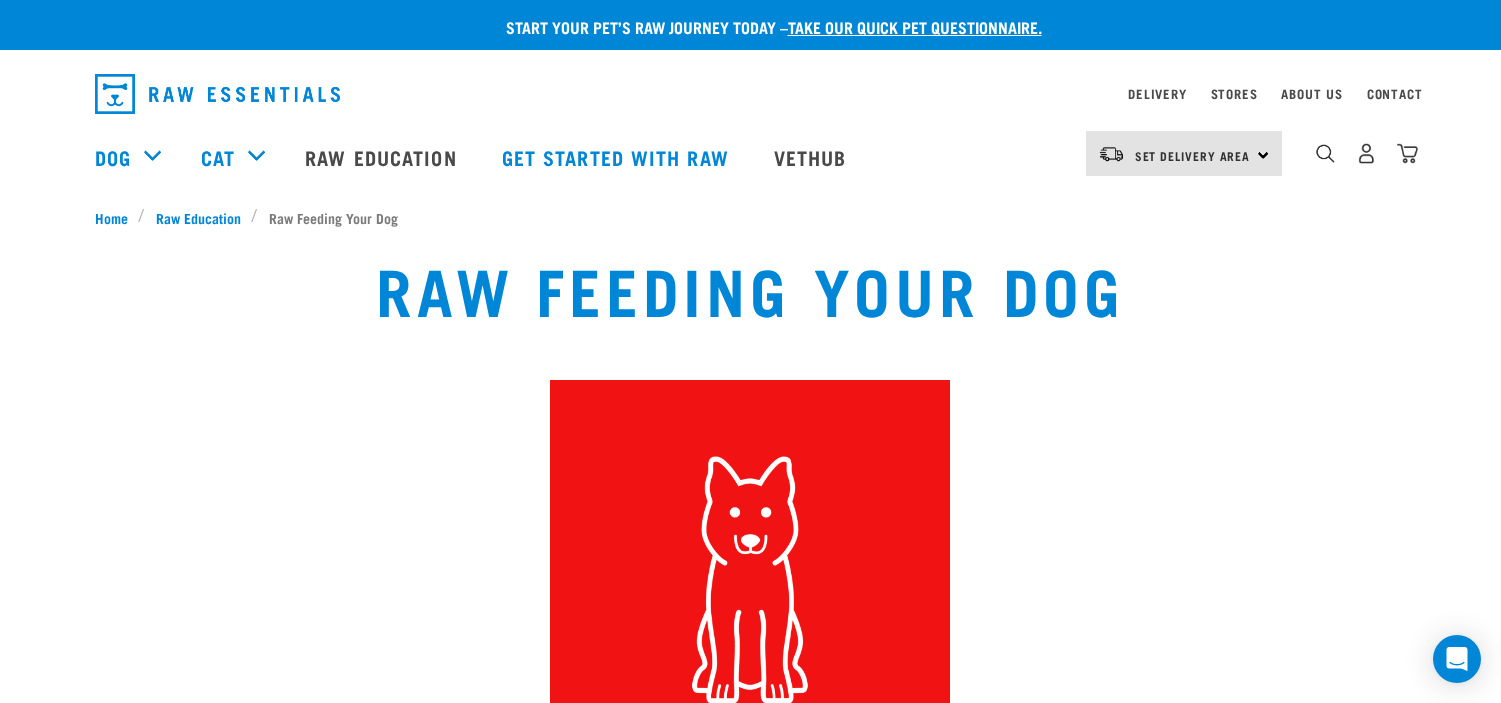scroll, scrollTop: 0, scrollLeft: 0, axis: both 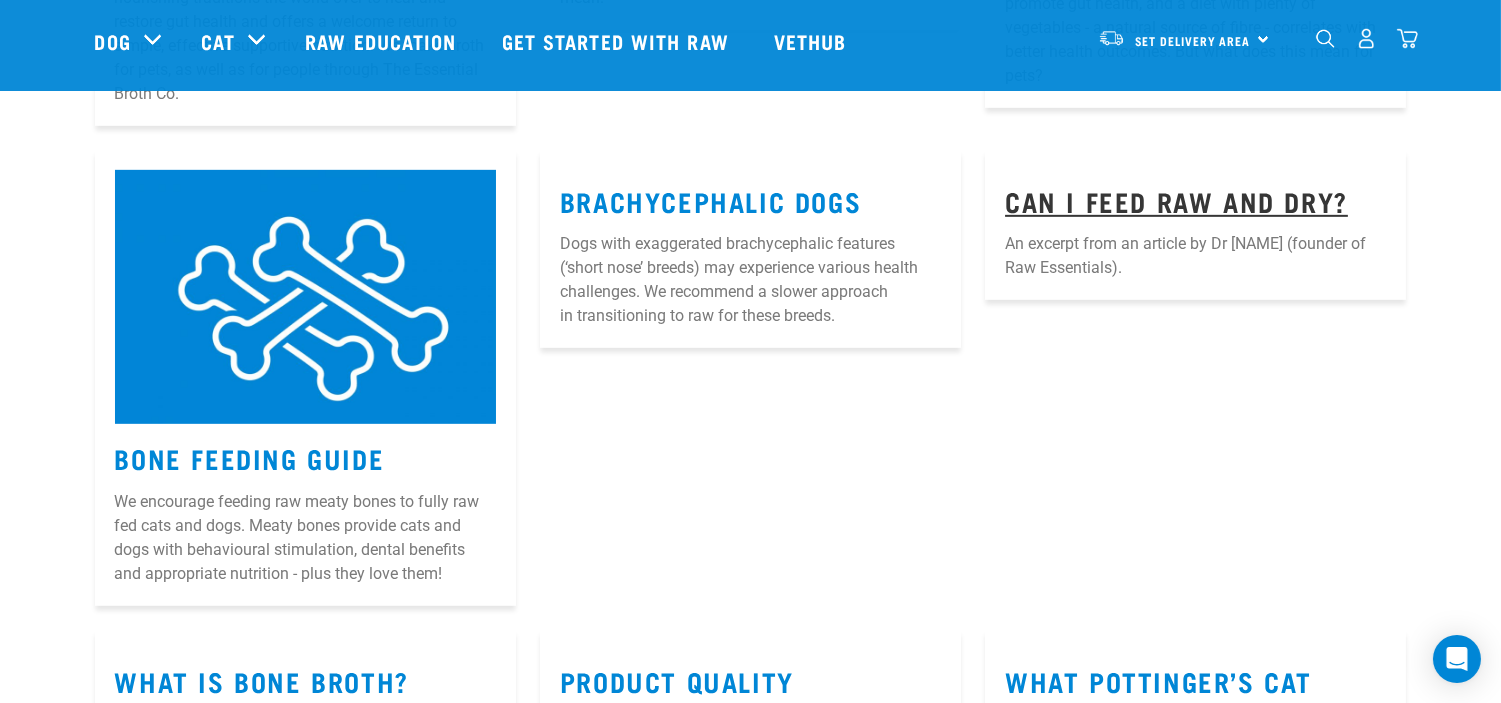 click on "Can I Feed Raw and Dry?" at bounding box center [1176, 200] 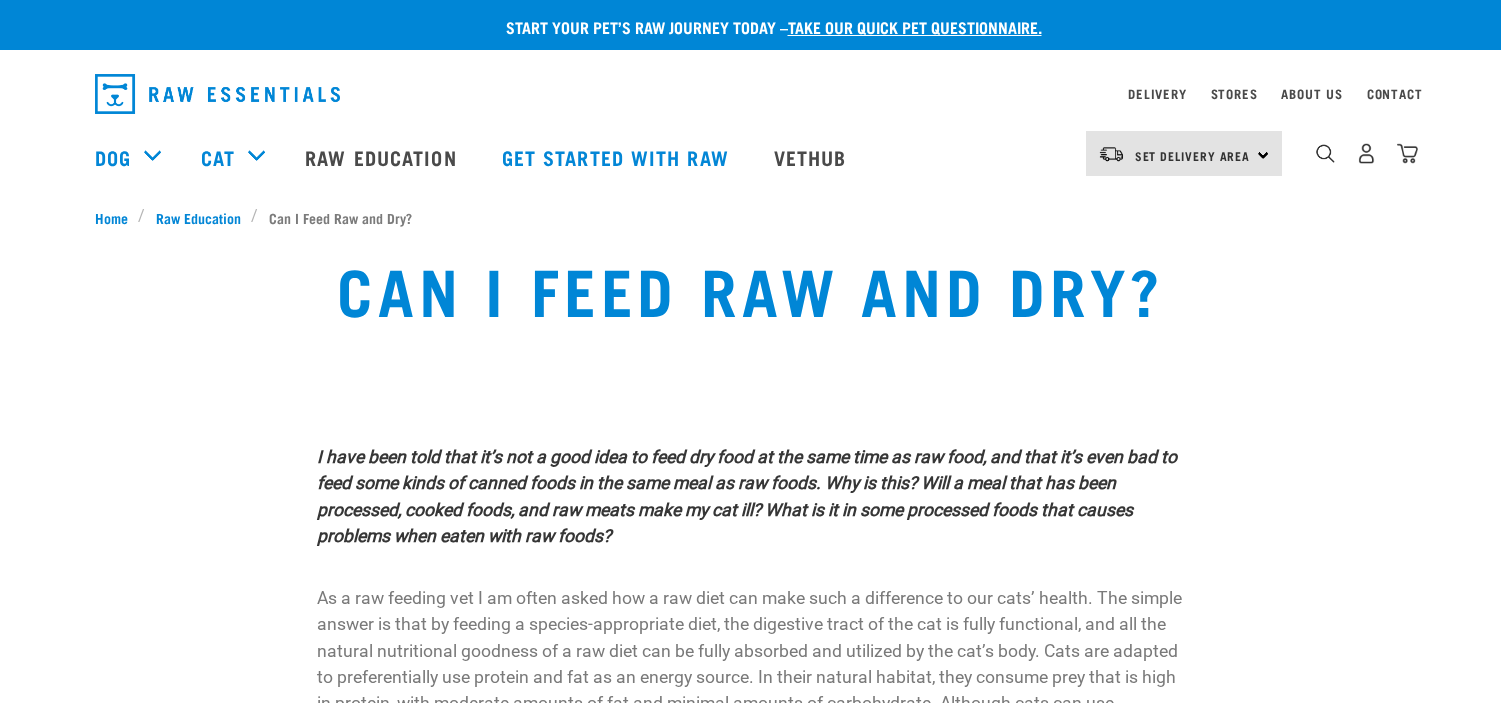 scroll, scrollTop: 0, scrollLeft: 0, axis: both 